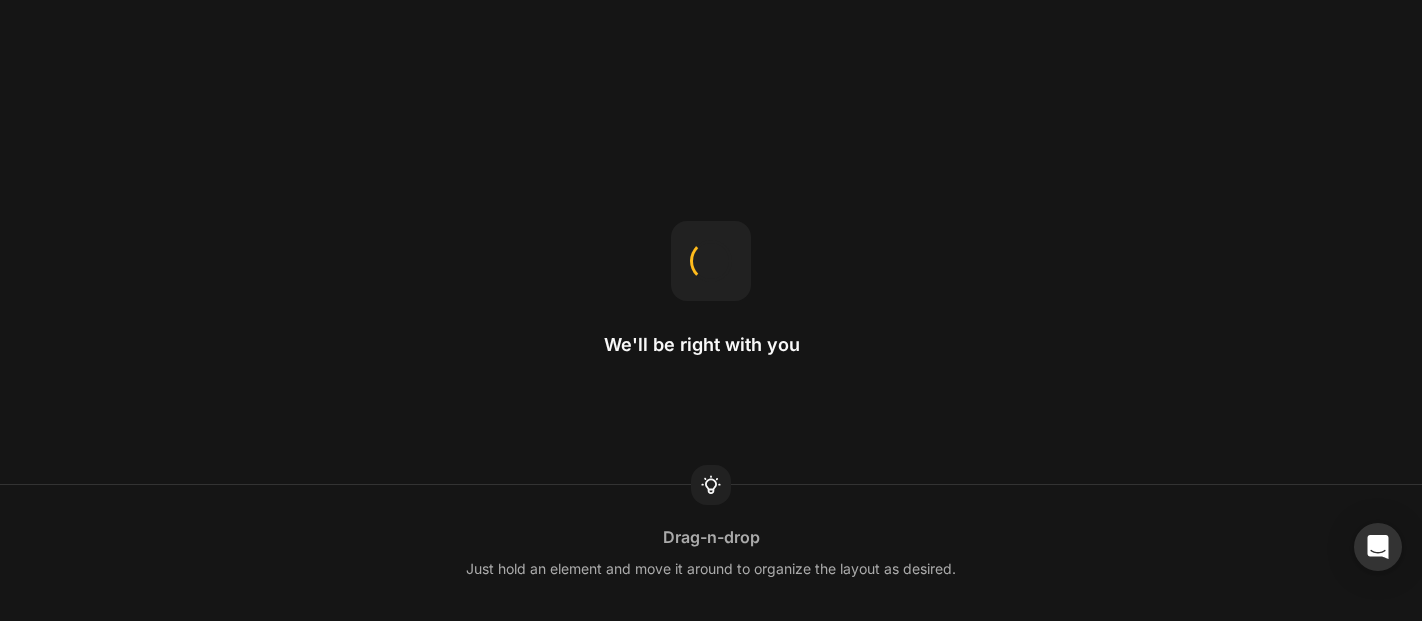 scroll, scrollTop: 0, scrollLeft: 0, axis: both 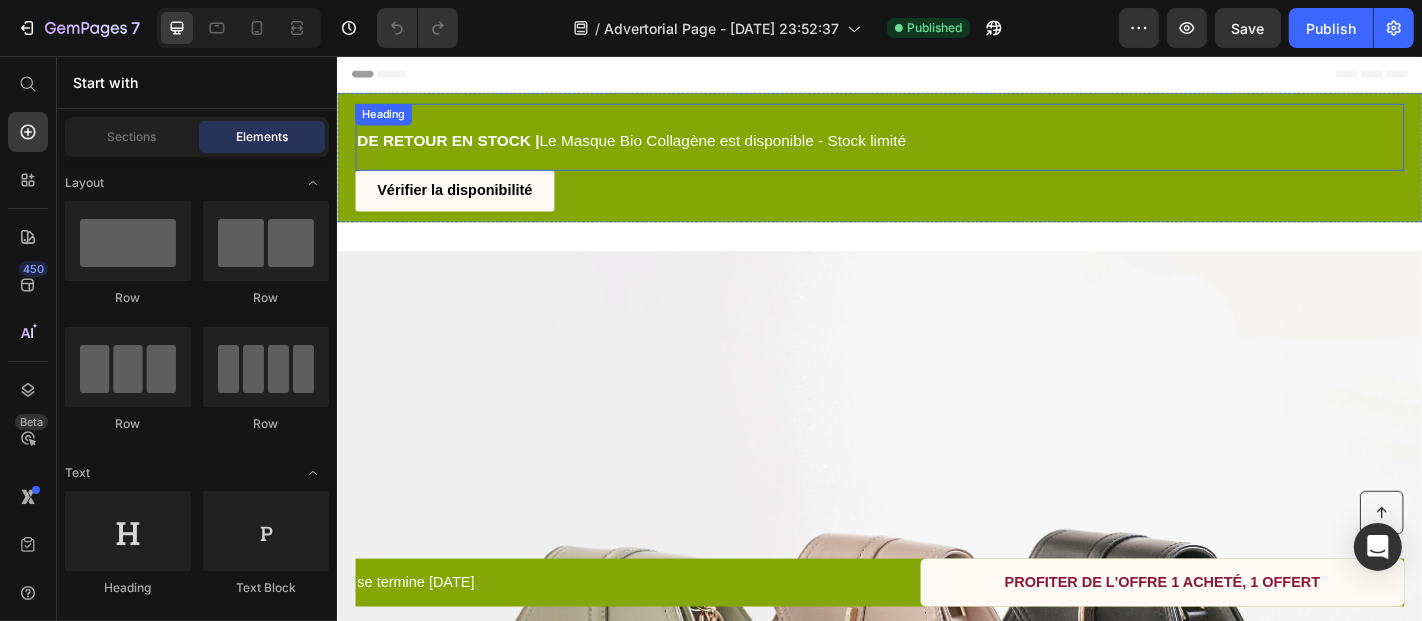 click on "DE RETOUR EN STOCK |  Le Masque Bio Collagène est disponible - Stock limité" at bounding box center (936, 145) 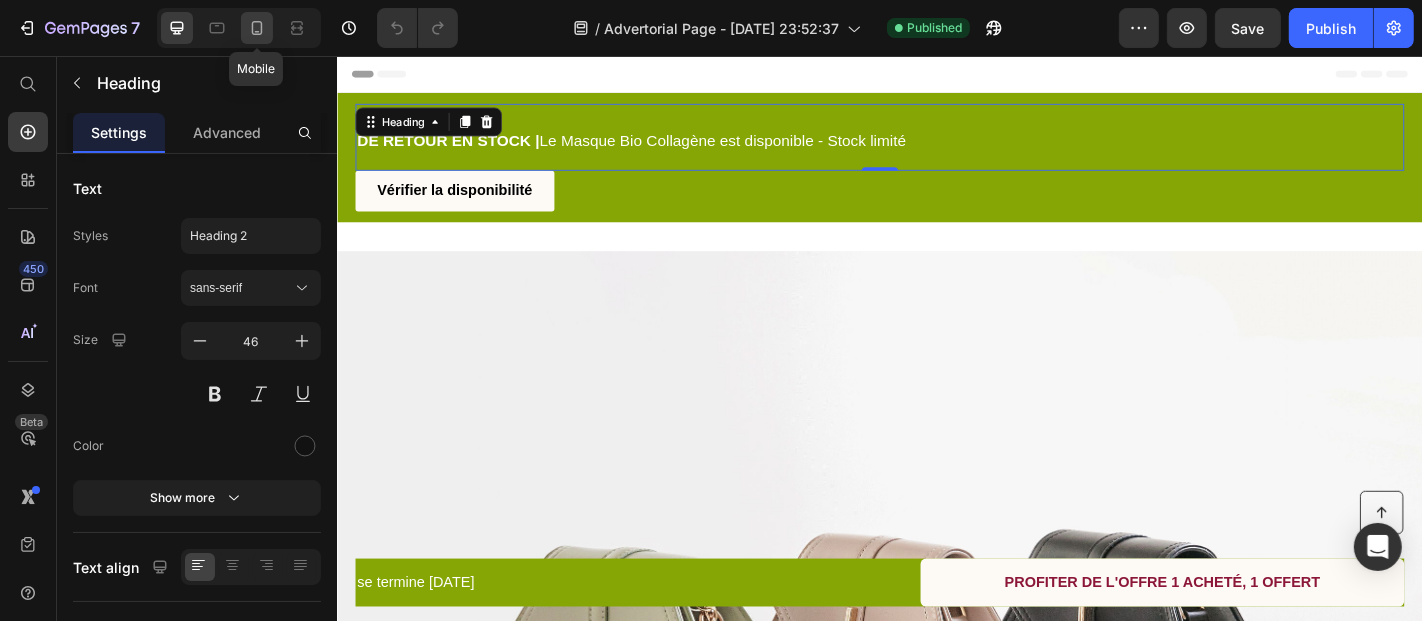 click 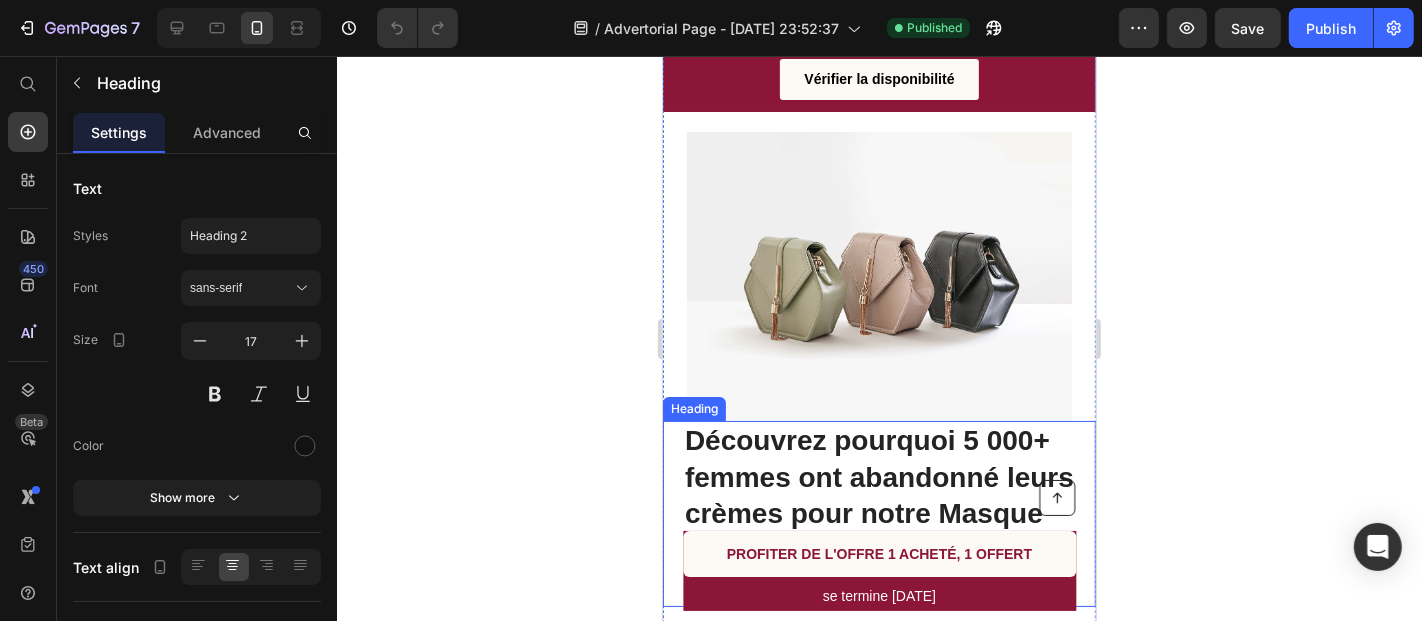 scroll, scrollTop: 0, scrollLeft: 0, axis: both 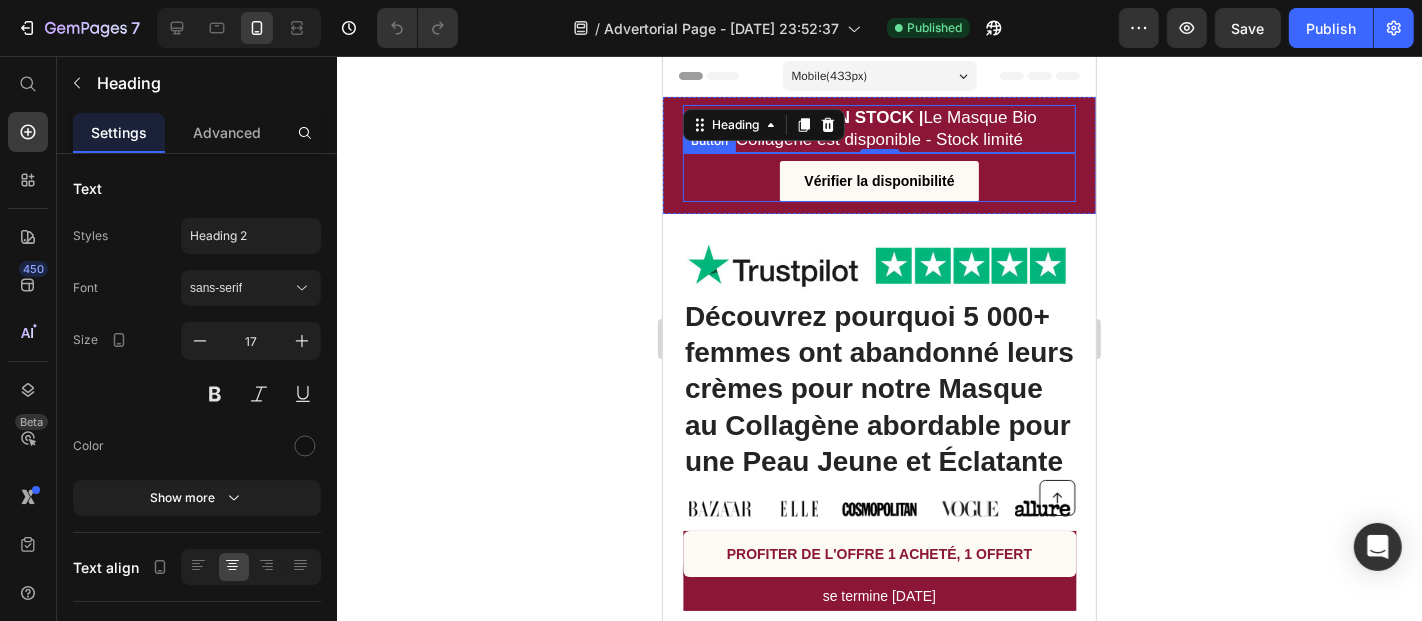 click on "Vérifier la disponibilité Button" at bounding box center [878, 176] 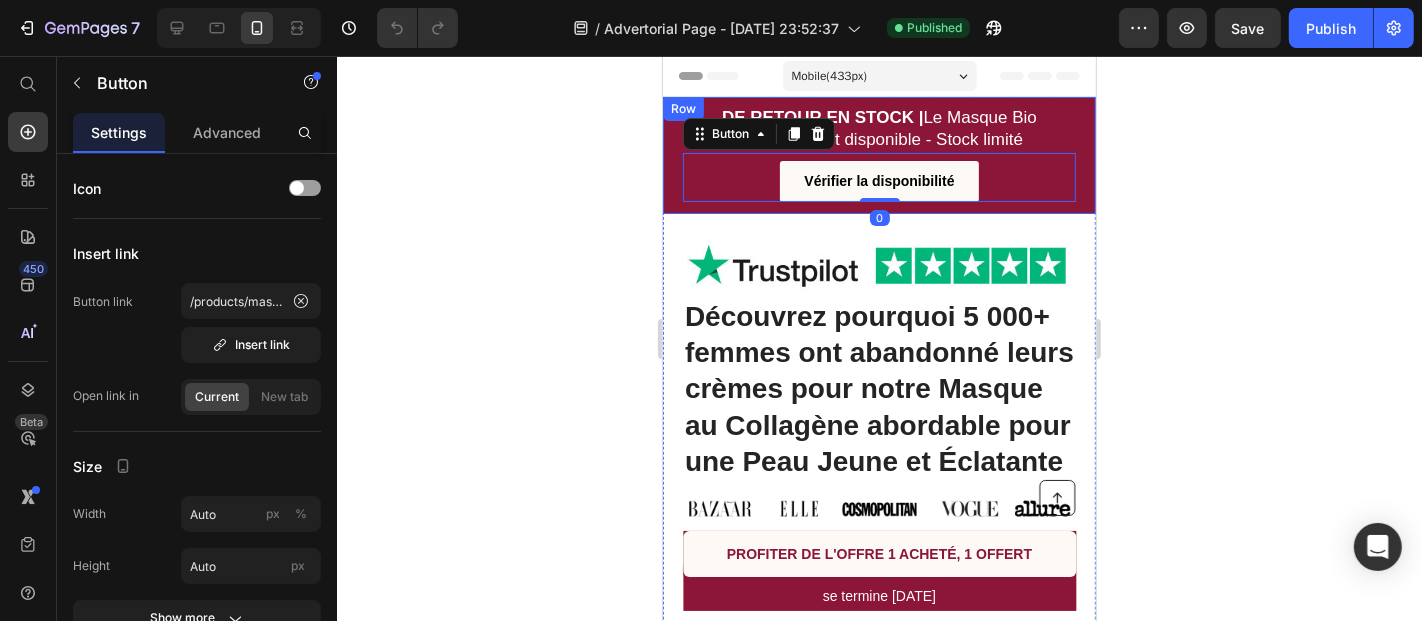click on "DE RETOUR EN STOCK |  Le Masque Bio Collagène est disponible - Stock limité Heading Vérifier la disponibilité Button   0 Row" at bounding box center (878, 154) 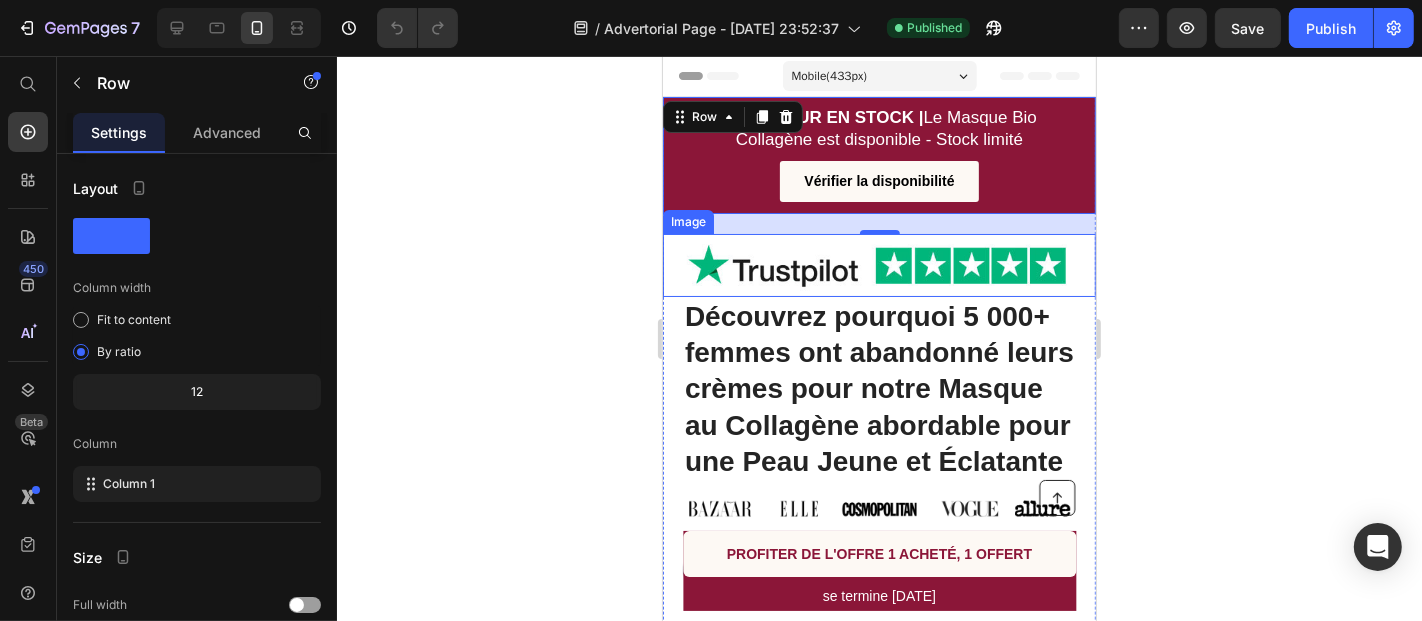 click at bounding box center [878, 264] 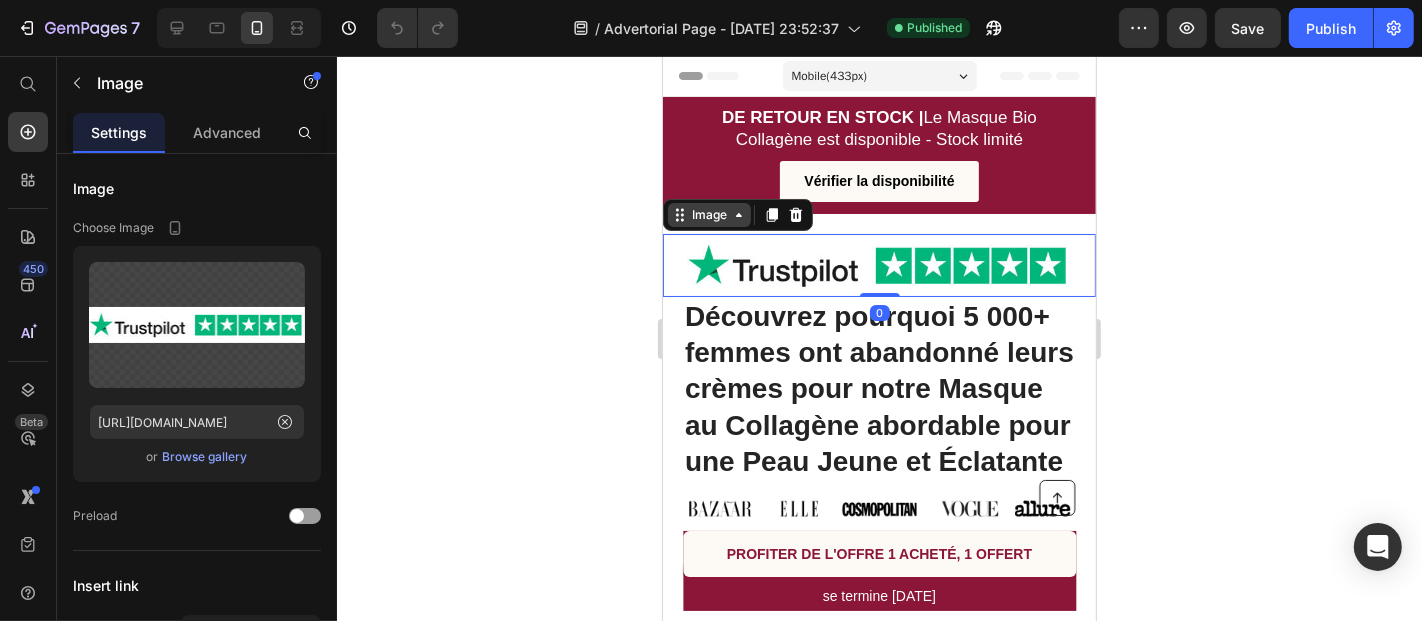click on "Image" at bounding box center [708, 214] 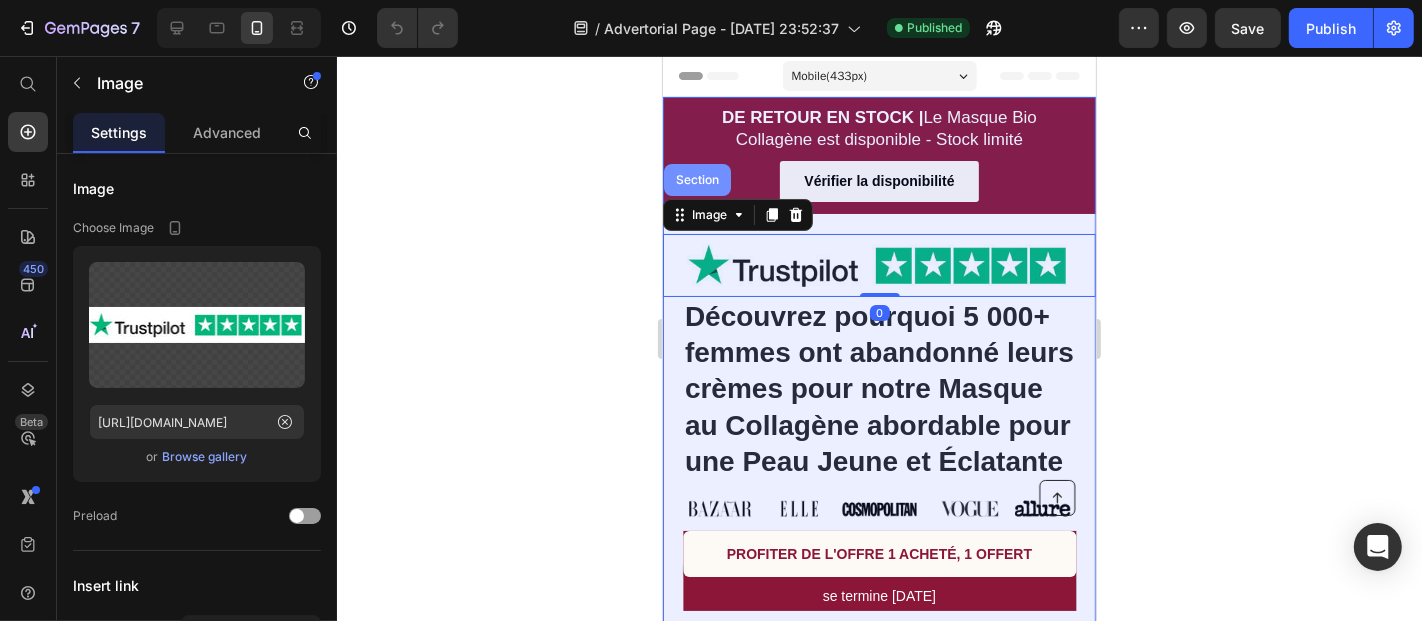 click on "Section" at bounding box center (696, 179) 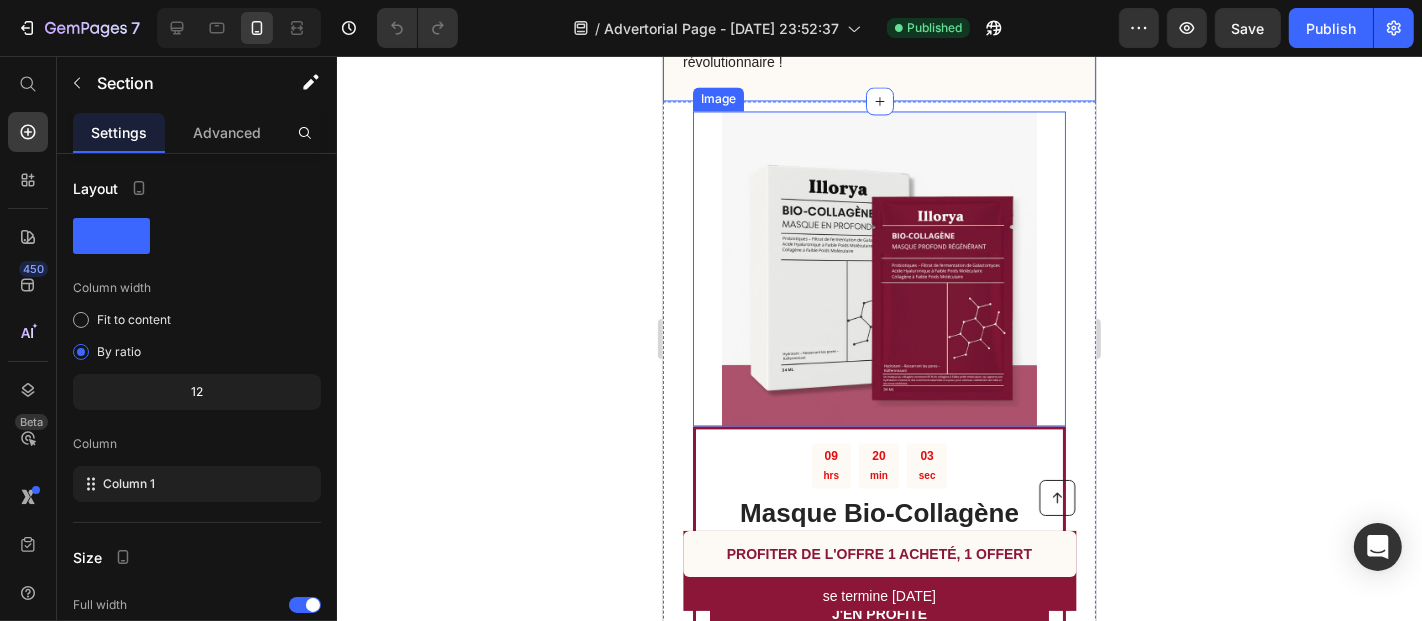 scroll, scrollTop: 3348, scrollLeft: 0, axis: vertical 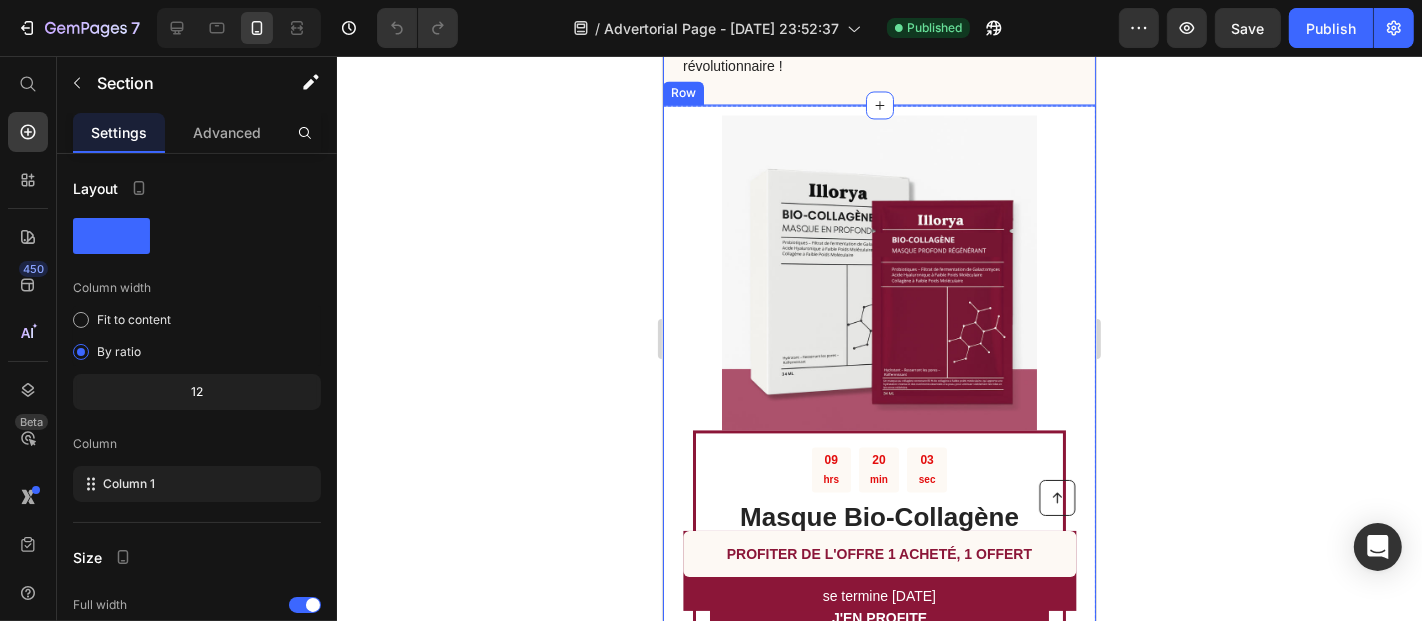 click on "09 hrs 20 min 03 sec Countdown Timer Masque Bio-Collagène  Heading Régénérez votre peau avec ce traitement collagène professionnel Text Block J'EN PROFITE Button Risque de rupture de stock:   Élevé Text Block | Text Block Livraison GRATUITE Text Block Row Essayez-le dès [DATE] avec une Garantie Satisfait ou Remboursé de 30 jours Text Block Row Image Row" at bounding box center [878, 457] 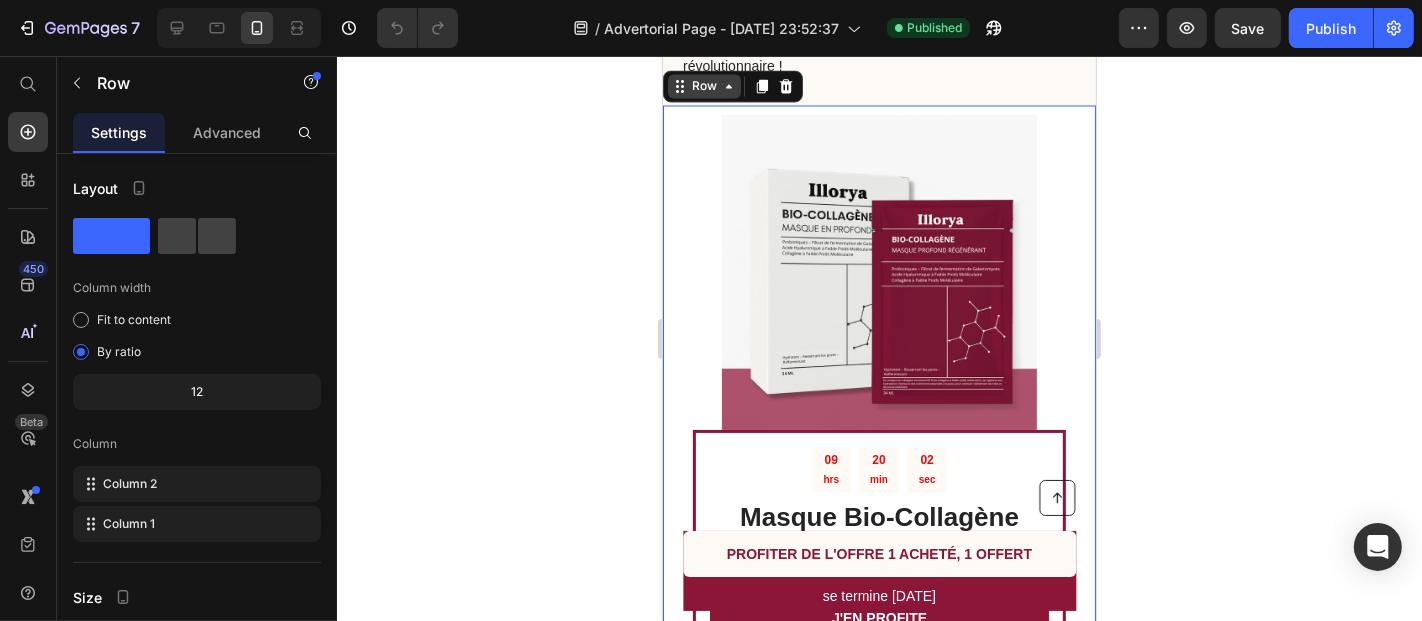 click on "Row" at bounding box center [703, 85] 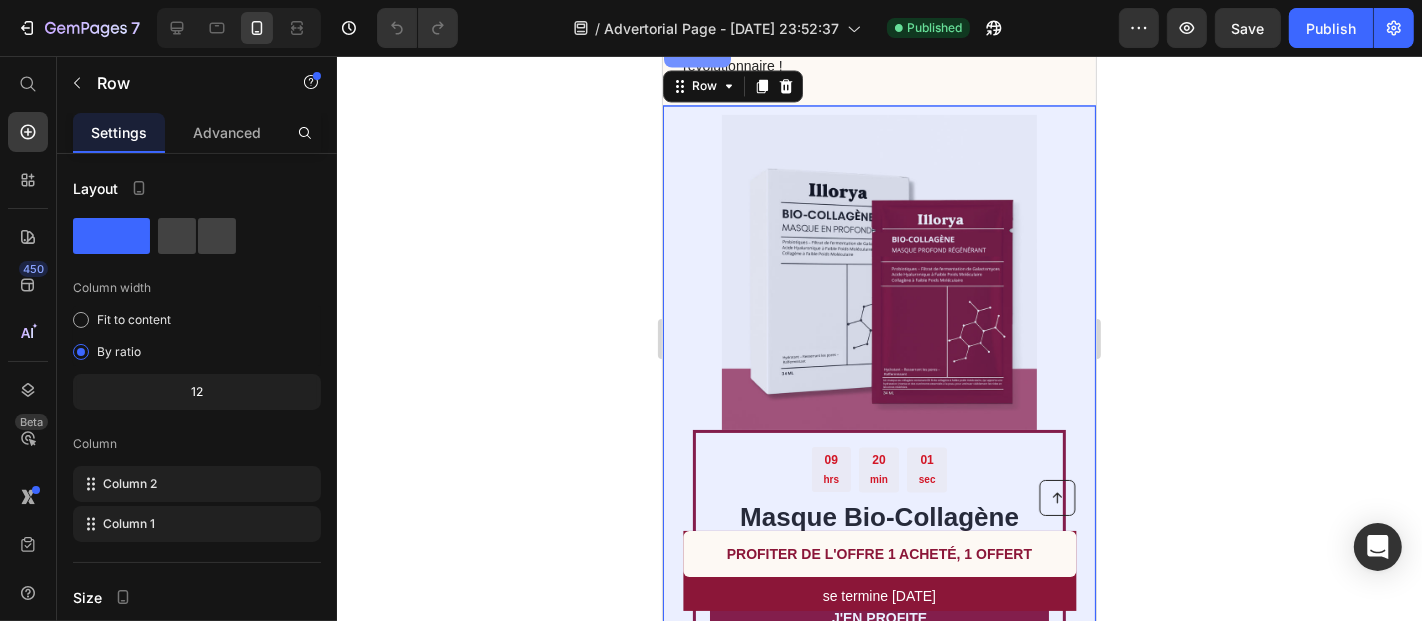 click on "Section" at bounding box center (696, 50) 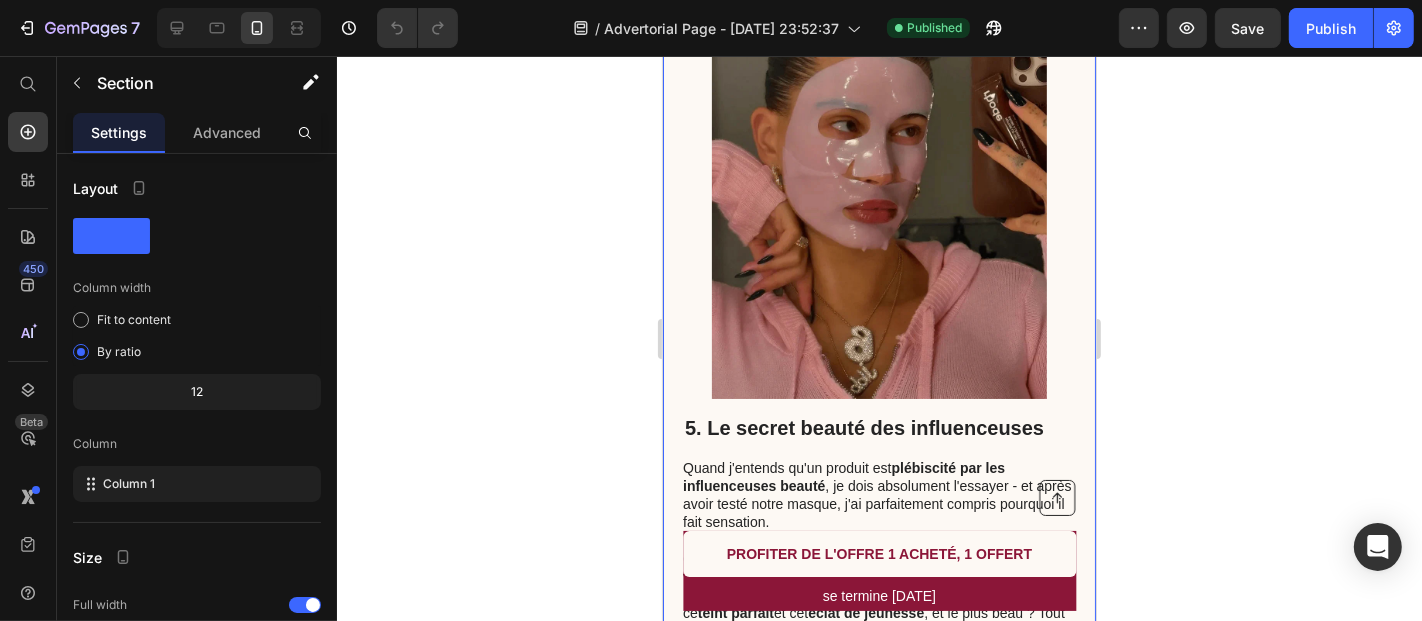 scroll, scrollTop: 4070, scrollLeft: 0, axis: vertical 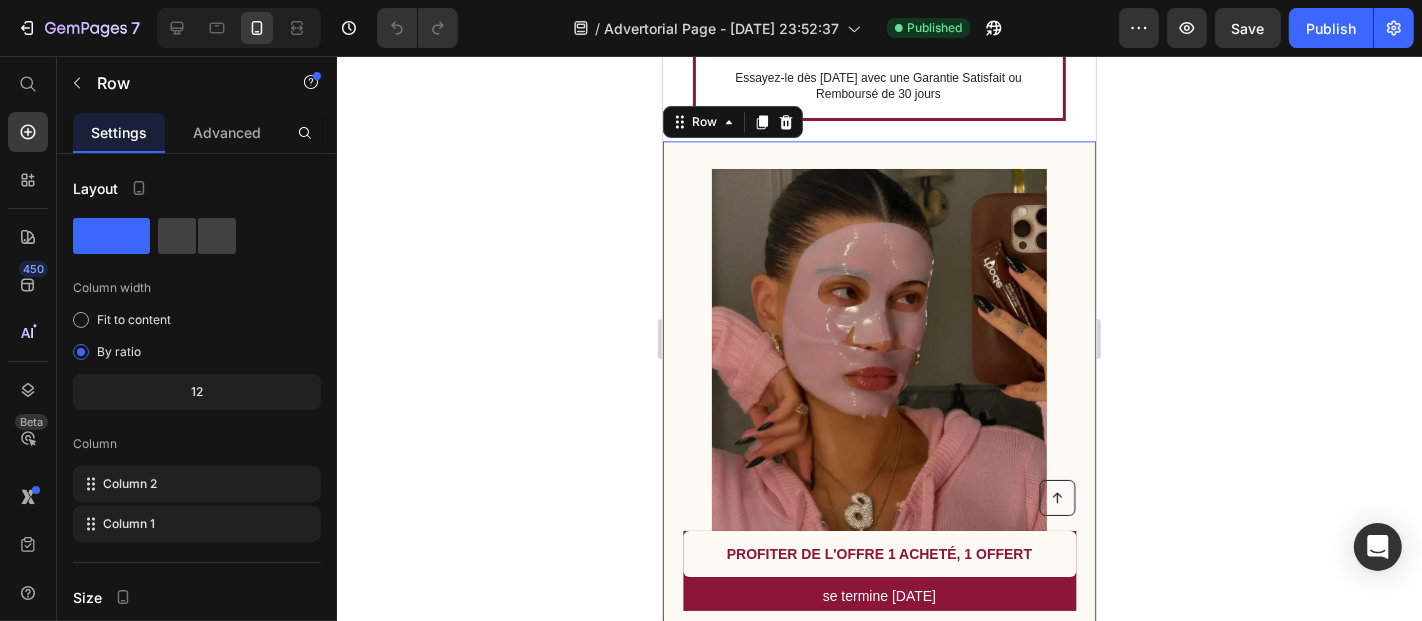 click on "5. Le secret beauté des influenceuses Heading Quand j'entends qu'un produit est  plébiscité par les influenceuses beauté , je dois absolument l'essayer - et après avoir testé notre masque, j'ai parfaitement compris pourquoi il fait sensation.    Ce ne sont pas seulement les ingrédients naturels, mais véritablement les  résultats exceptionnels . Les utilisatrices sont conquises par la façon dont il leur donne ce  teint parfait  et cet  éclat de jeunesse , et le plus beau ? Tout est naturel ! Si c'est suffisant pour elles, c'est largement suffisant pour nous ! Text Block Image Row   0" at bounding box center (878, 497) 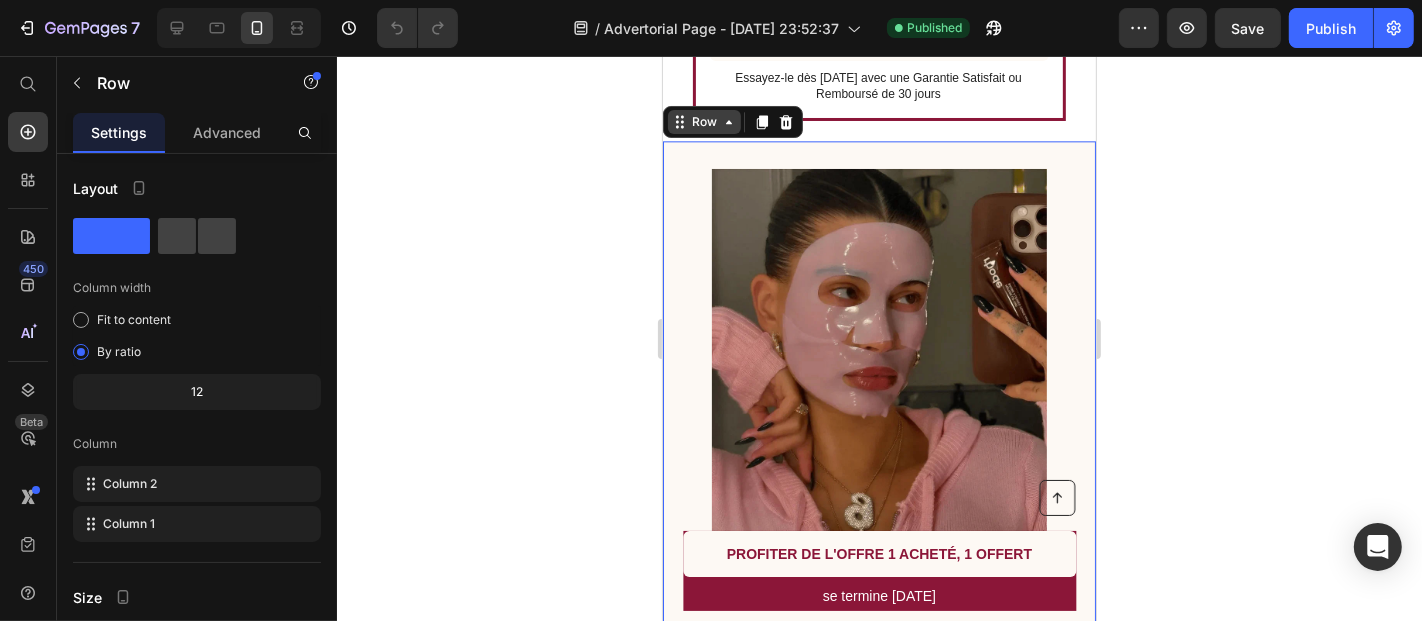 click on "Row" at bounding box center [703, 121] 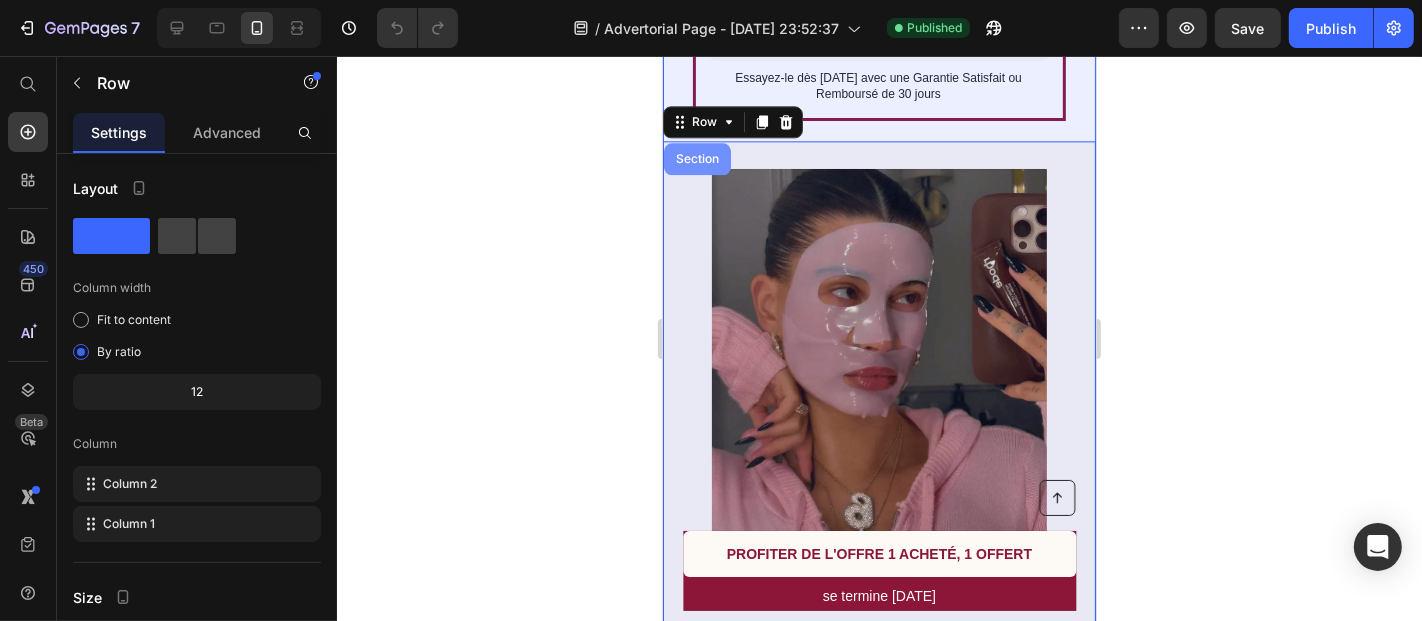 click on "Section" at bounding box center (696, 158) 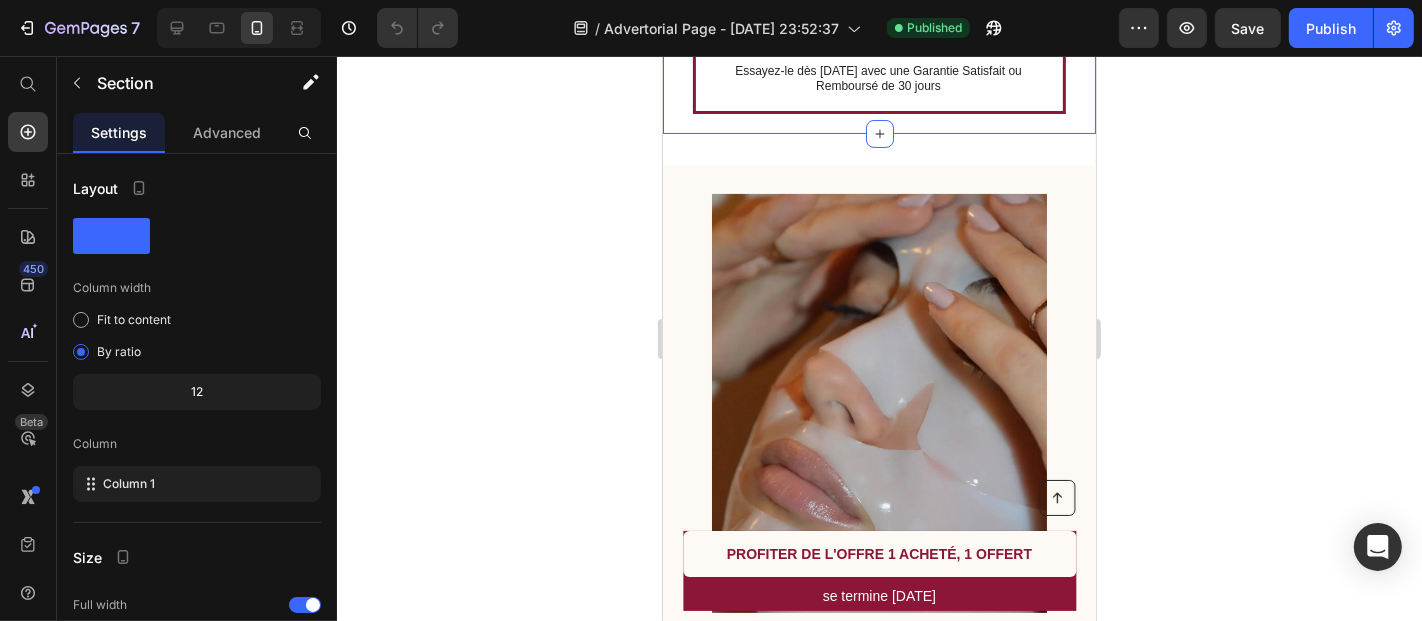 scroll, scrollTop: 6710, scrollLeft: 0, axis: vertical 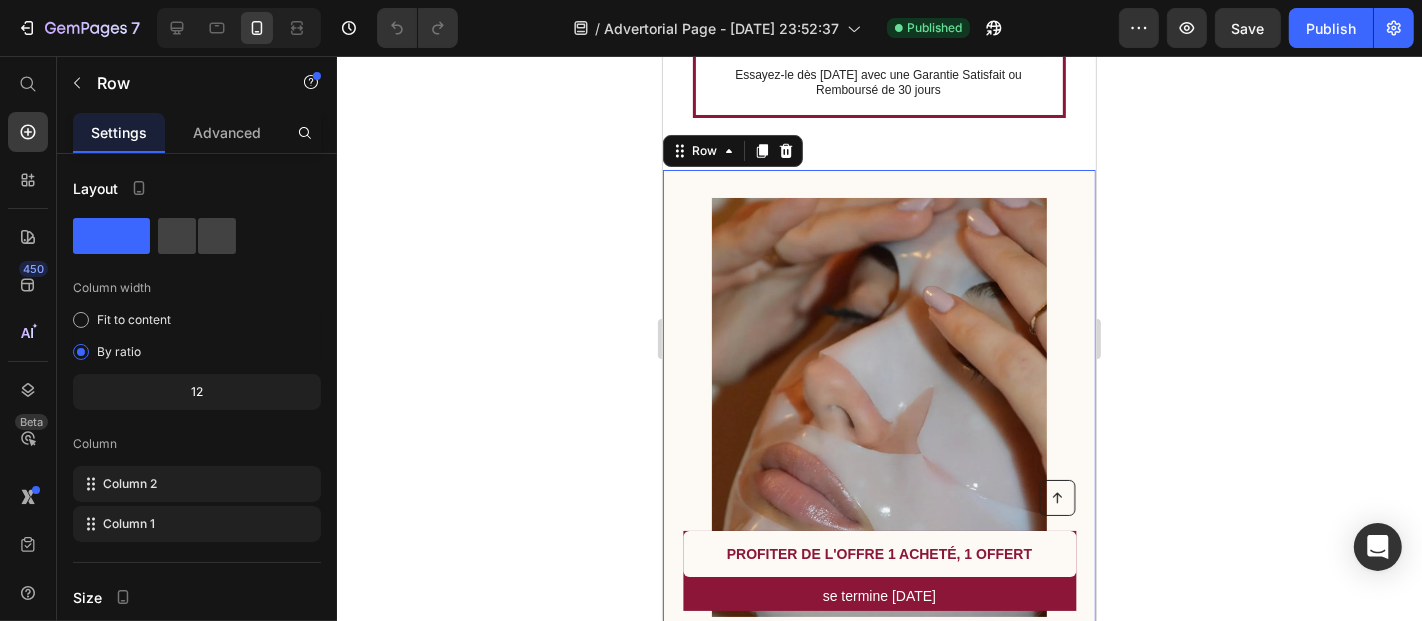 click on "Êtes-vous enfin prête à offrir à votre peau les soins qu'elle mérite ? 💕   Heading GARANTI : En seulement quelques applications, le masque facial Illorya illumine votre peau de façon spectaculaire Si vous pensez avoir atteint les standards de beauté à la française avec une seule utilisation, vous avez raison. C'est ce que Illorya peut accomplir pour vous à chaque application.   ✔️  Des résultats prouvés dès les premières utilisations  ✔️ 1 à 2 applications par semaine  - résultats visibles rapidement ✔️ Aucune irritation  pour les peaux sensibles ✔️ Essayez-le 30 jours , entièrement sans risque   Text Block J'ESSAIE 30 JOURS SANS RISQUE Button Image Row   0" at bounding box center (878, 594) 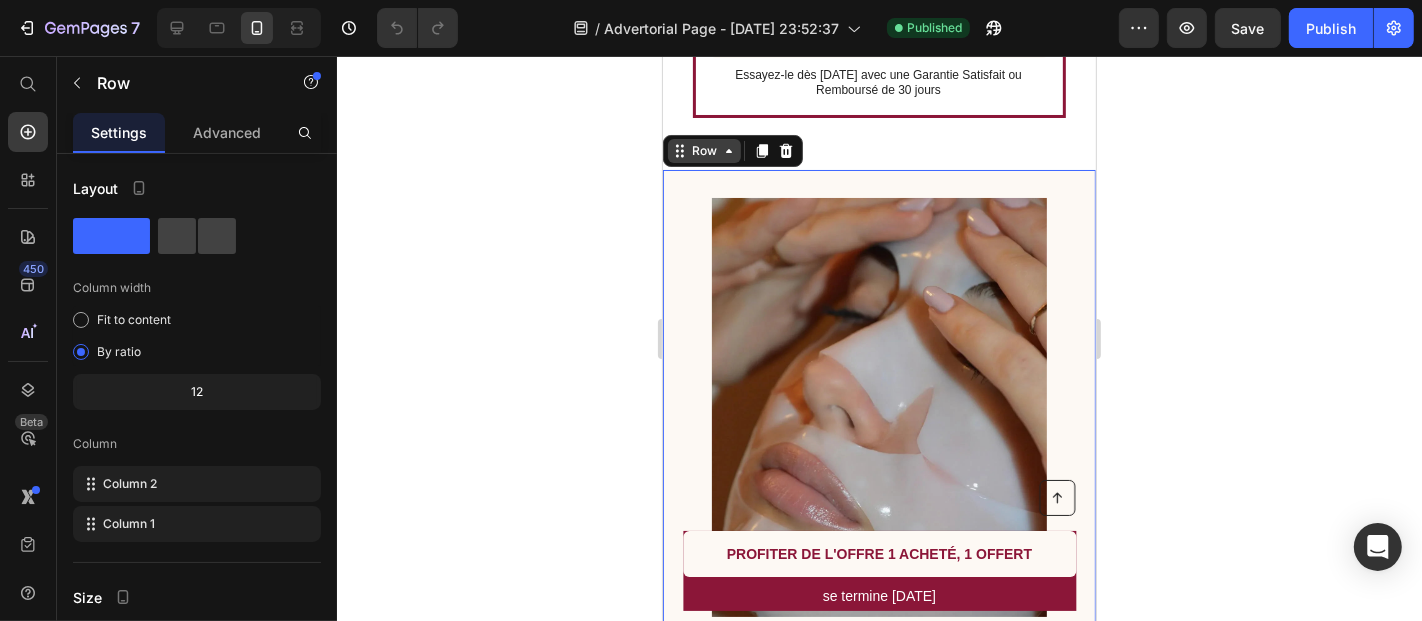 click on "Row" at bounding box center [703, 150] 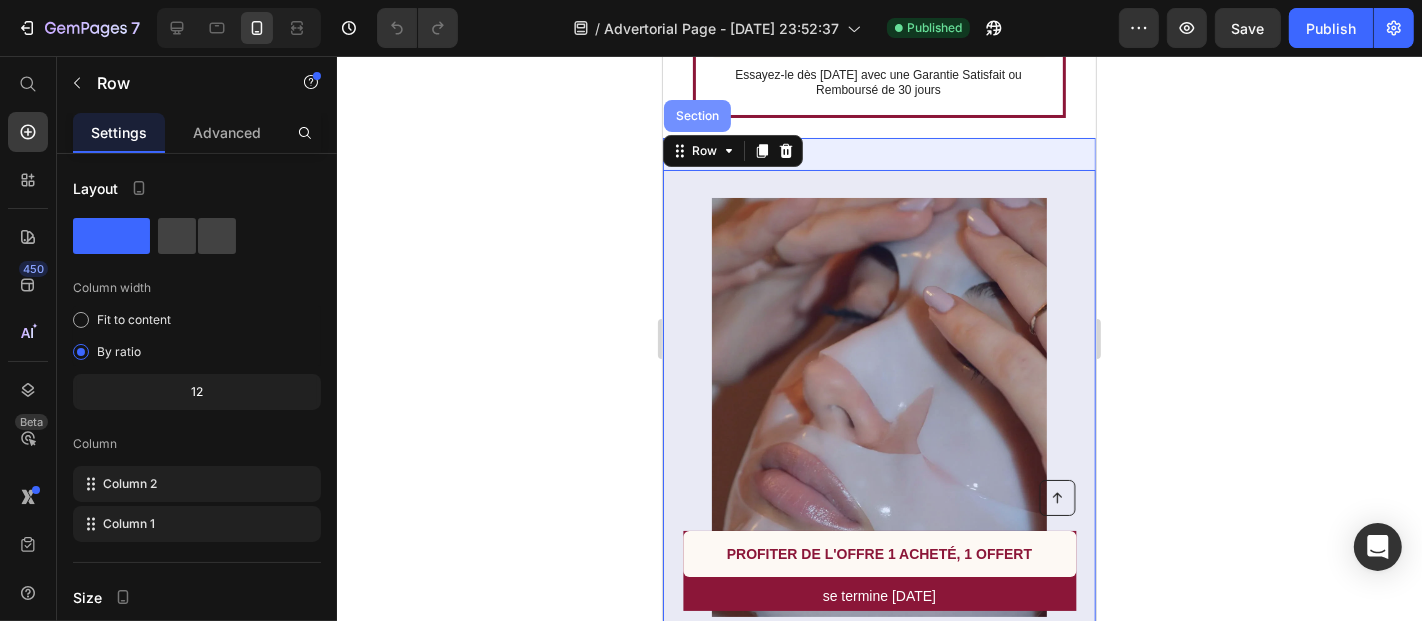 click on "Section" at bounding box center (696, 115) 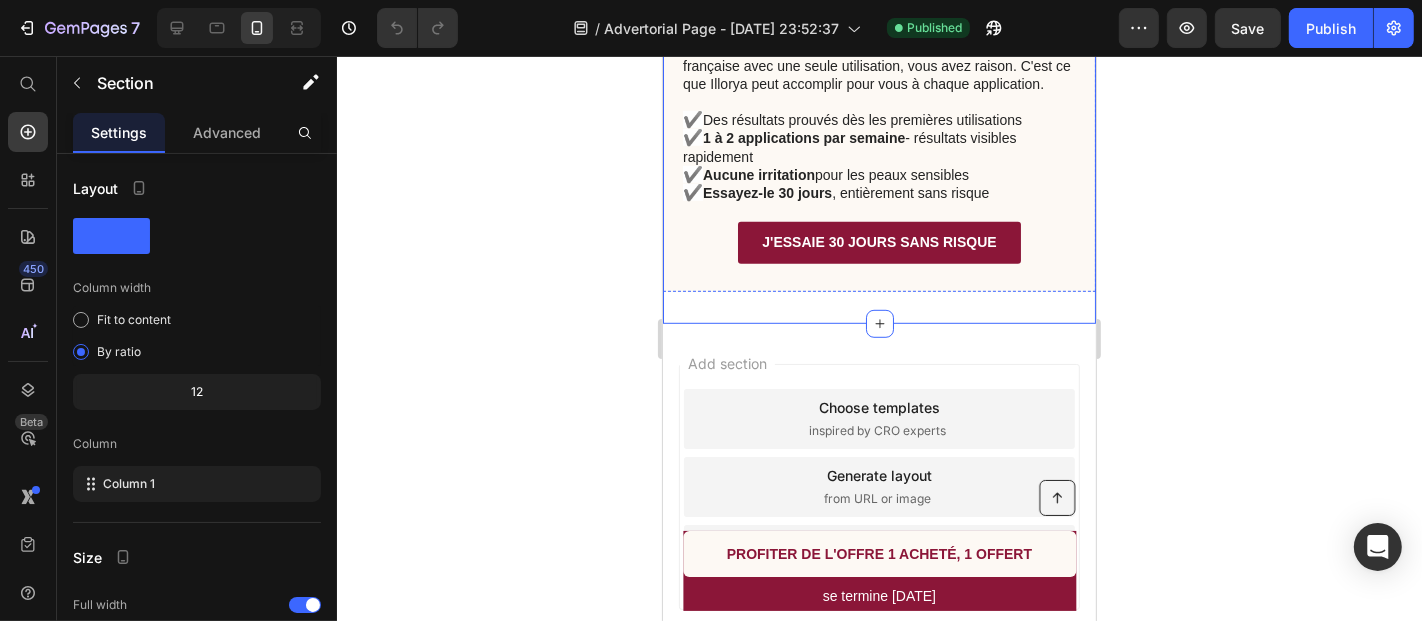 scroll, scrollTop: 7436, scrollLeft: 0, axis: vertical 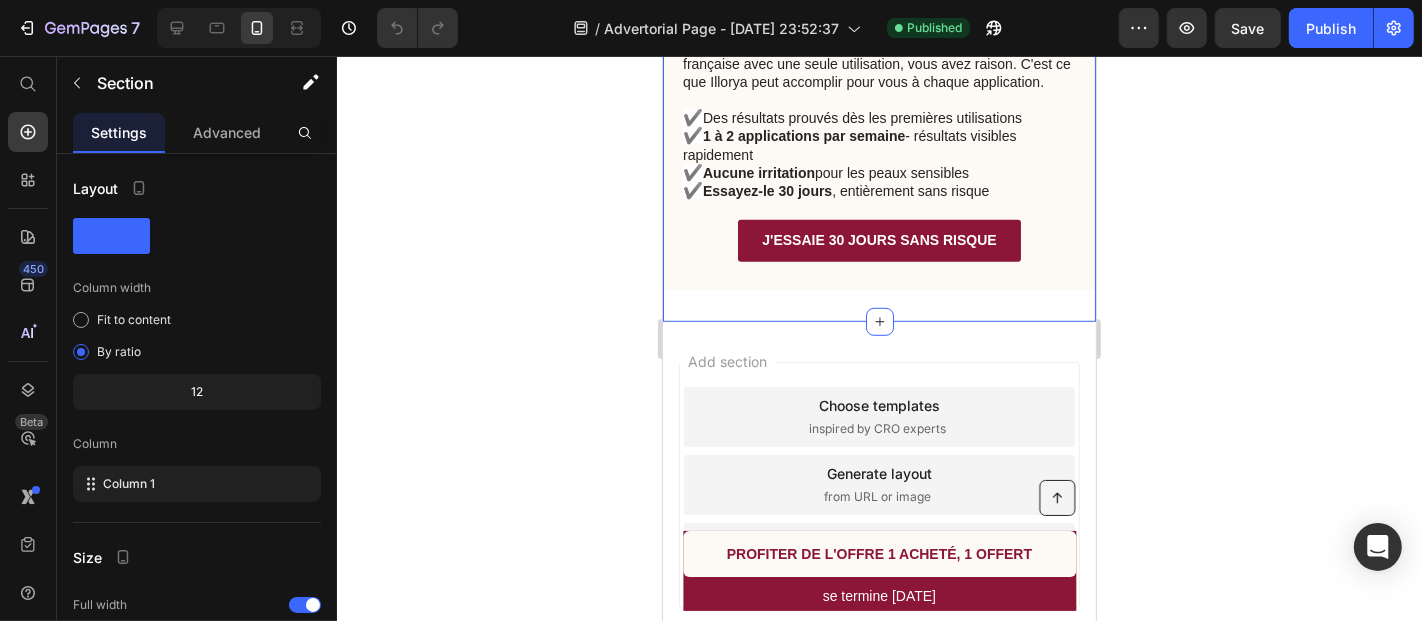 click 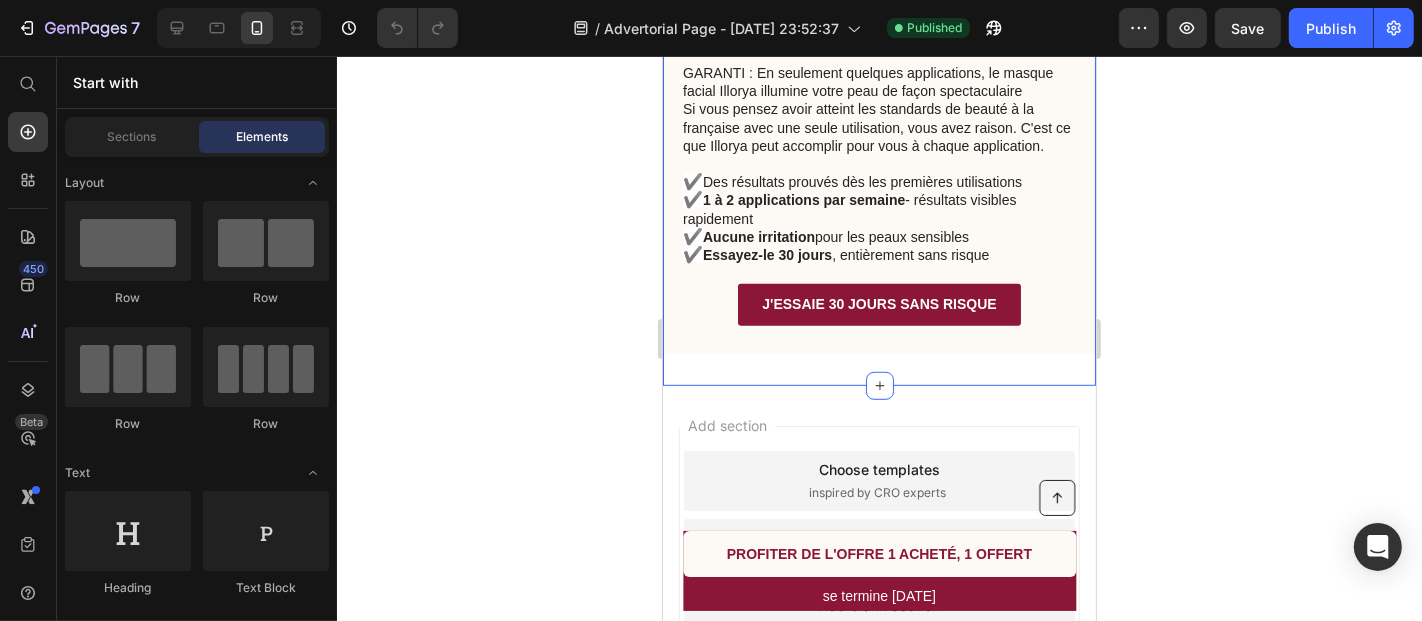 scroll, scrollTop: 7370, scrollLeft: 0, axis: vertical 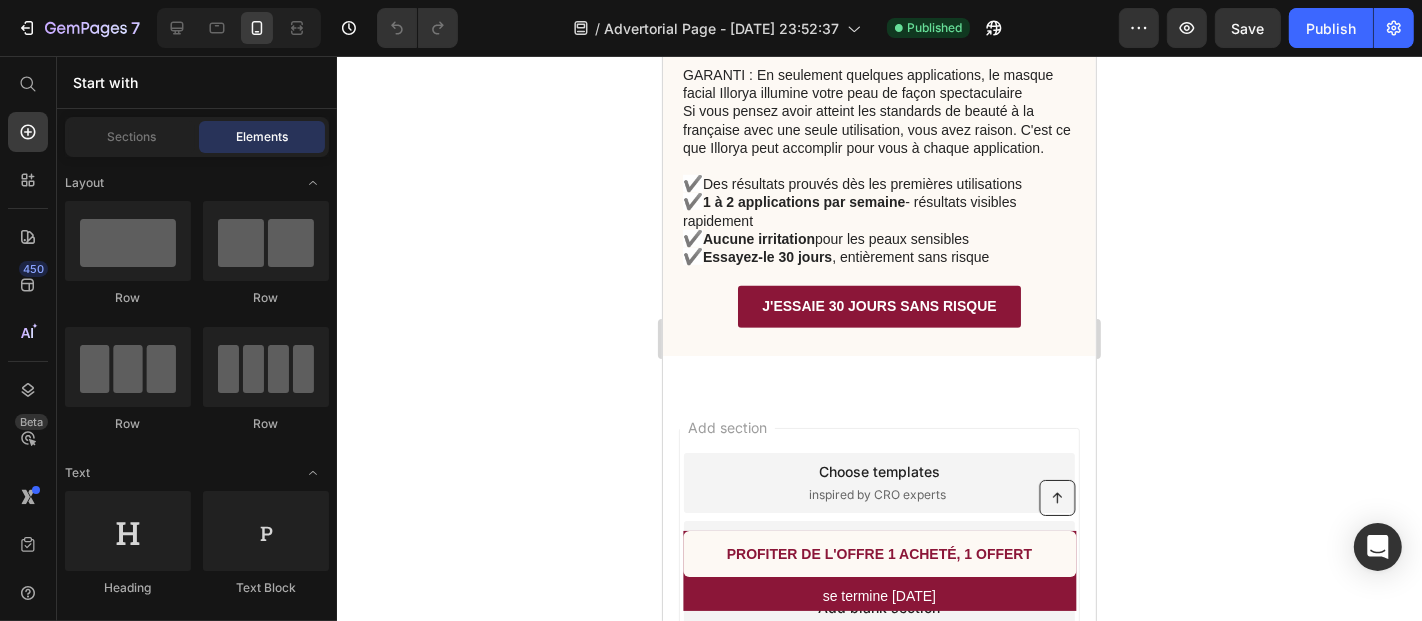 click 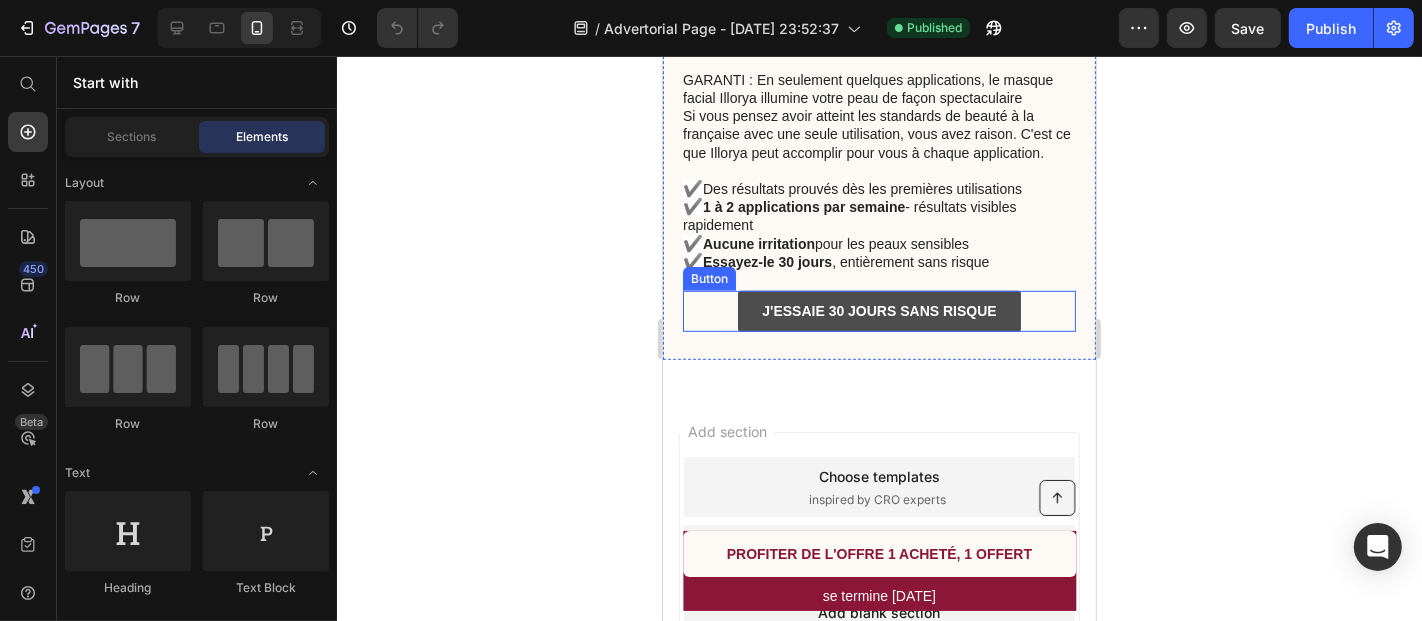 scroll, scrollTop: 7205, scrollLeft: 0, axis: vertical 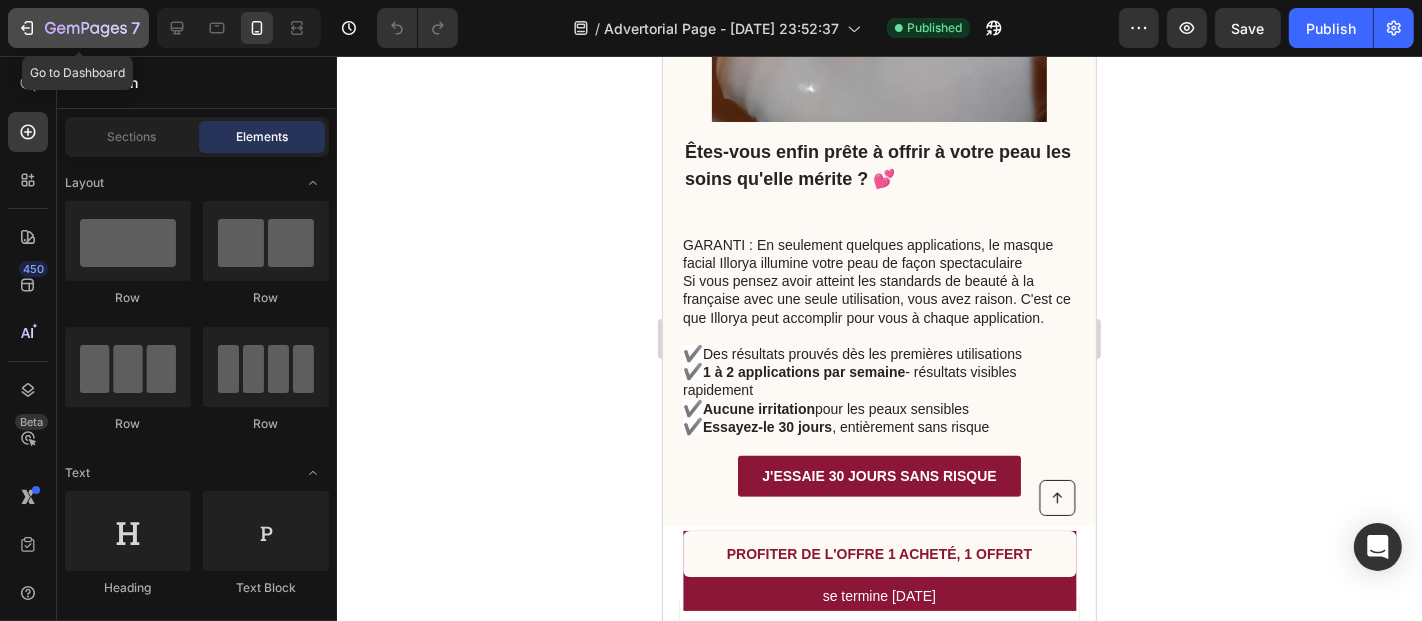 click 